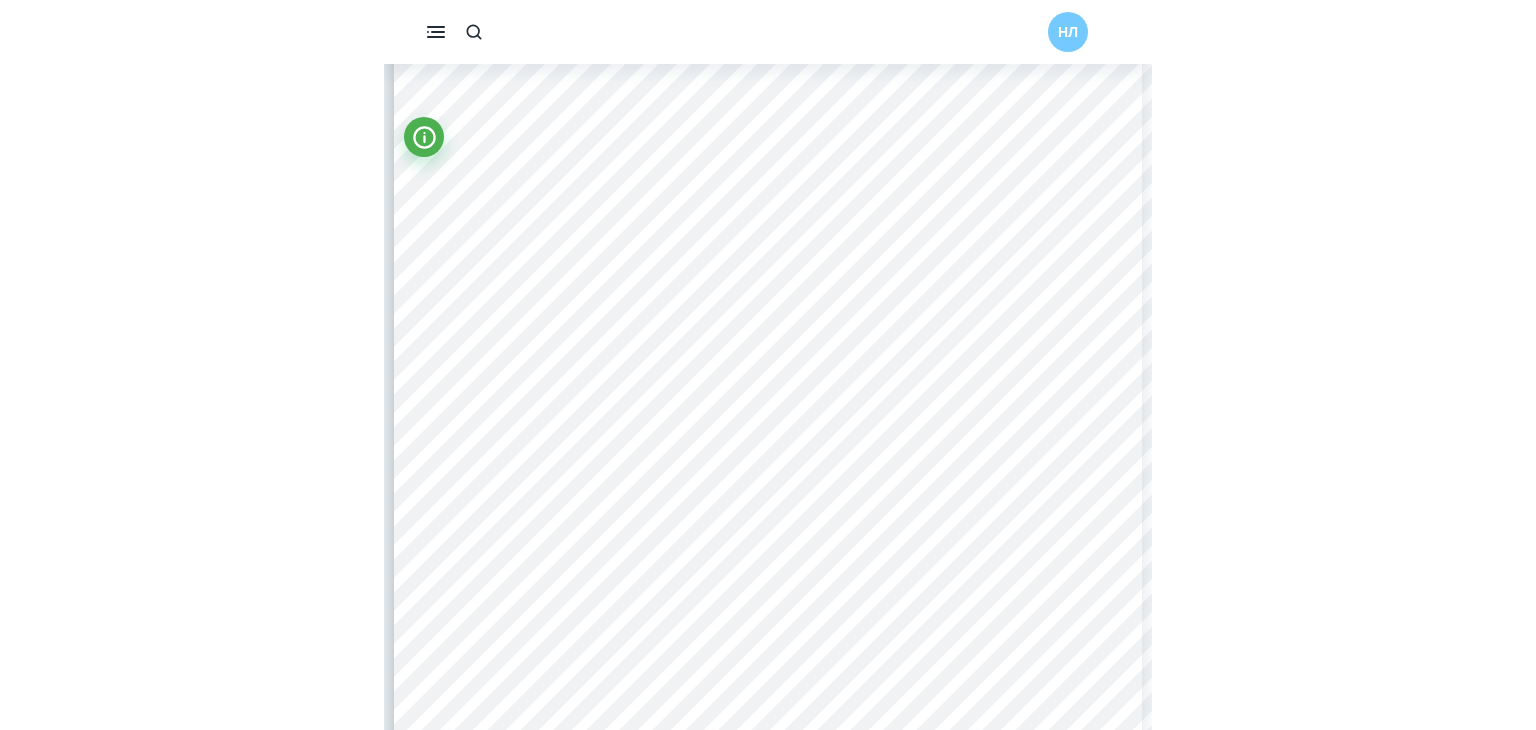 scroll, scrollTop: 284, scrollLeft: 0, axis: vertical 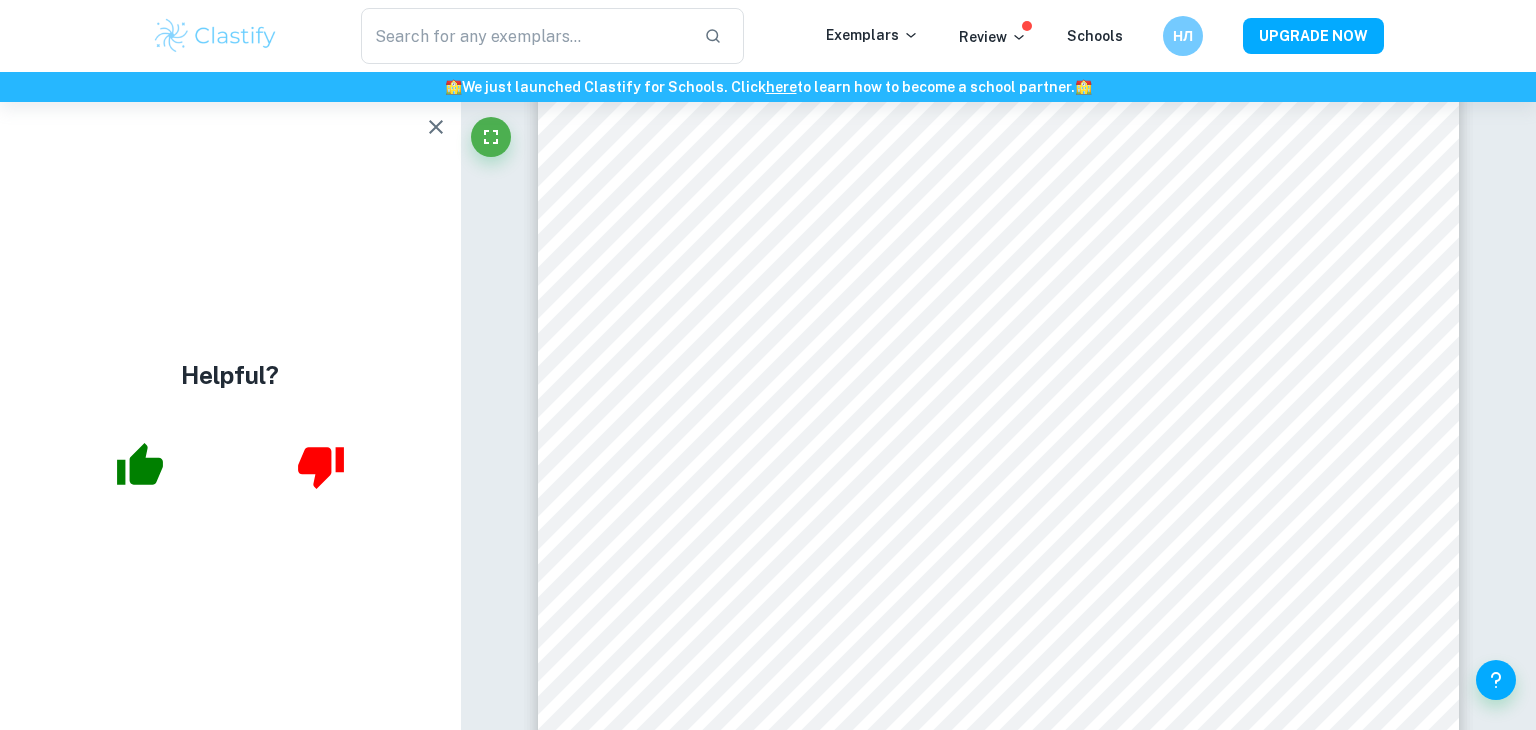 click 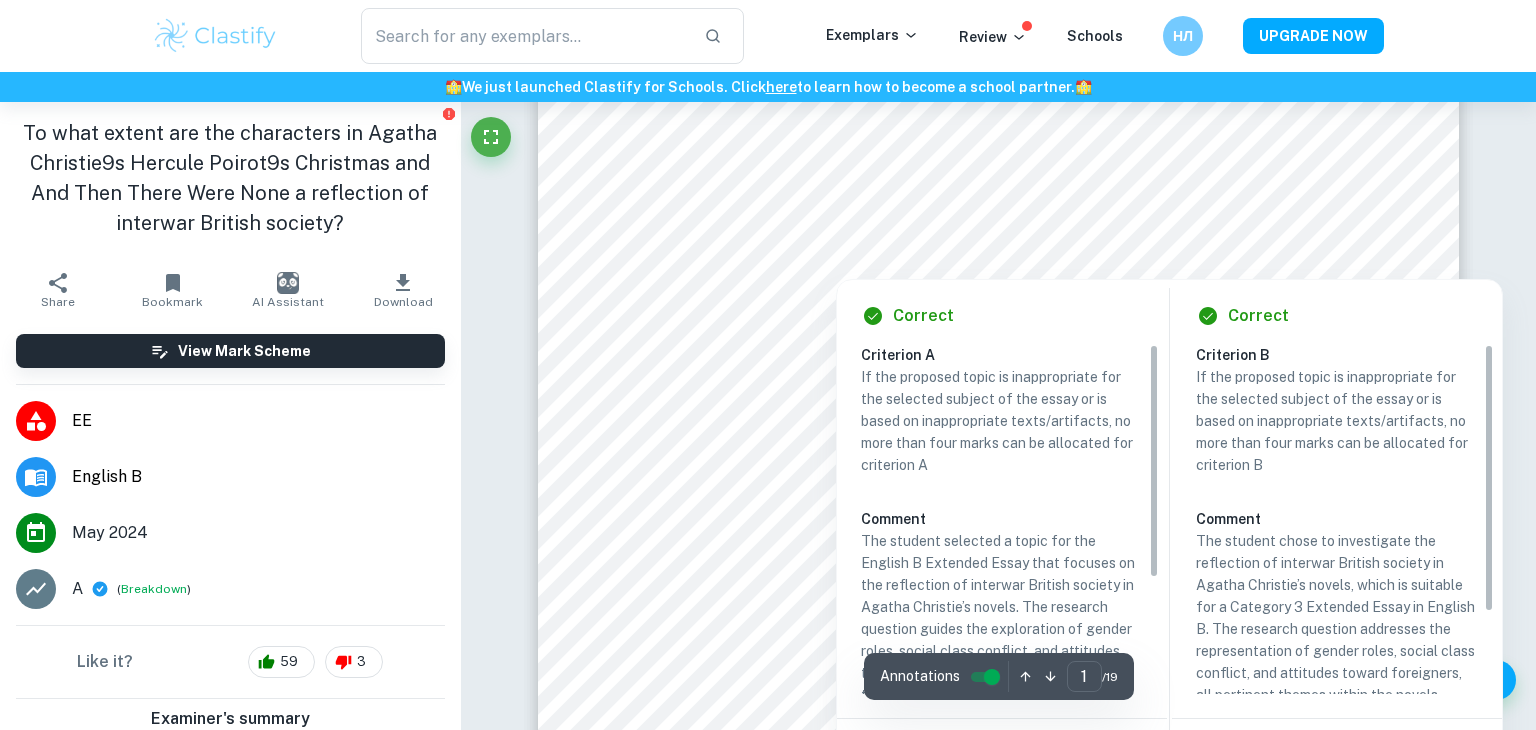scroll, scrollTop: 0, scrollLeft: 0, axis: both 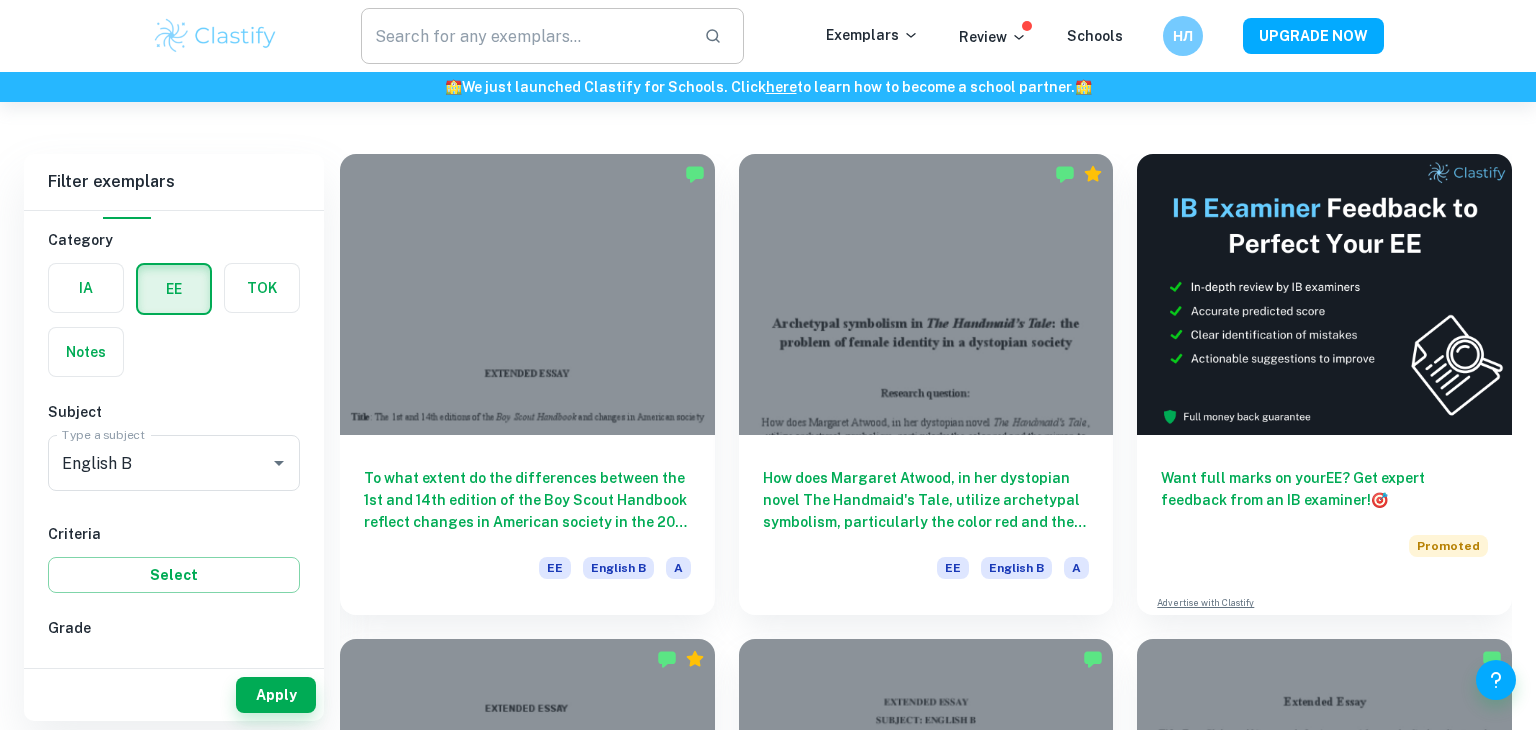 click at bounding box center [524, 36] 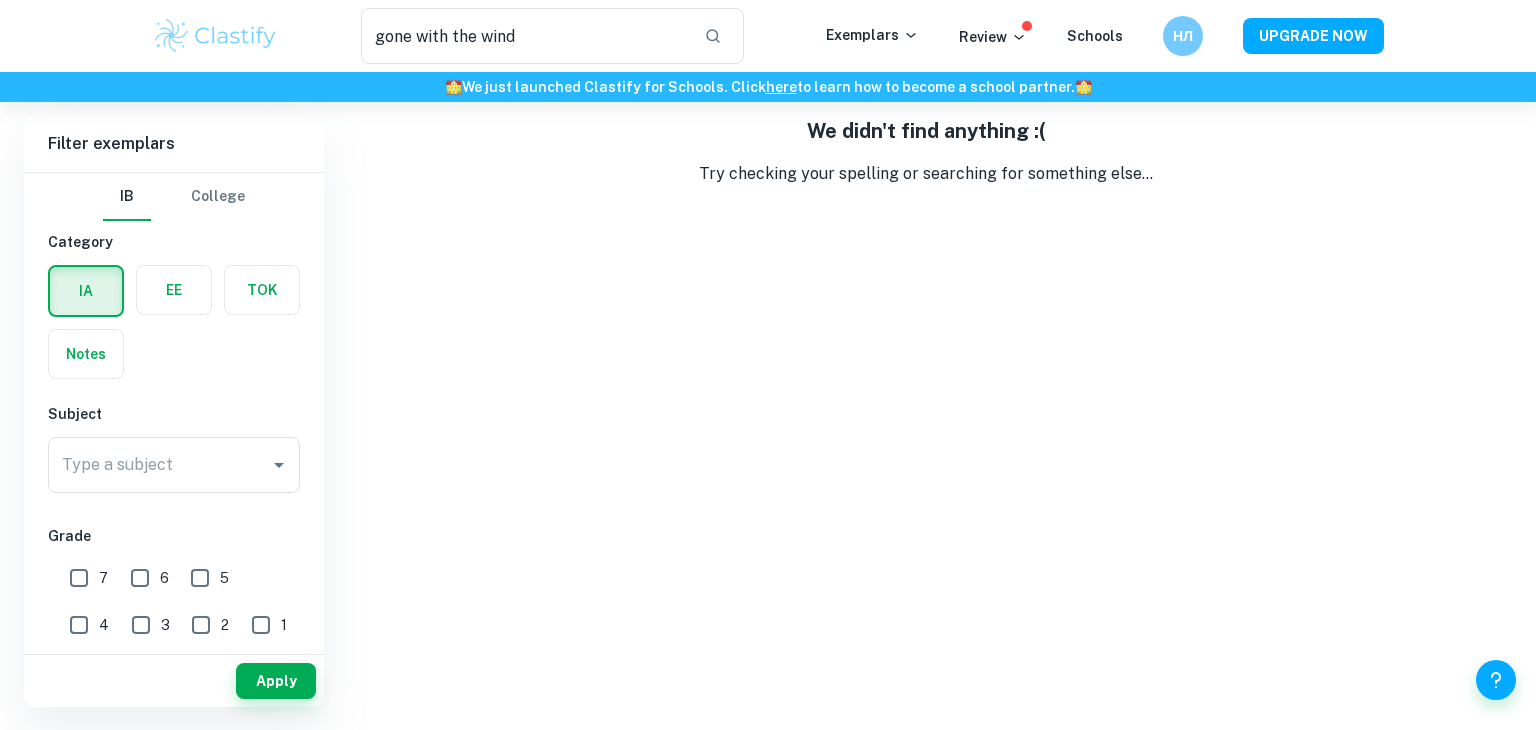 scroll, scrollTop: 0, scrollLeft: 0, axis: both 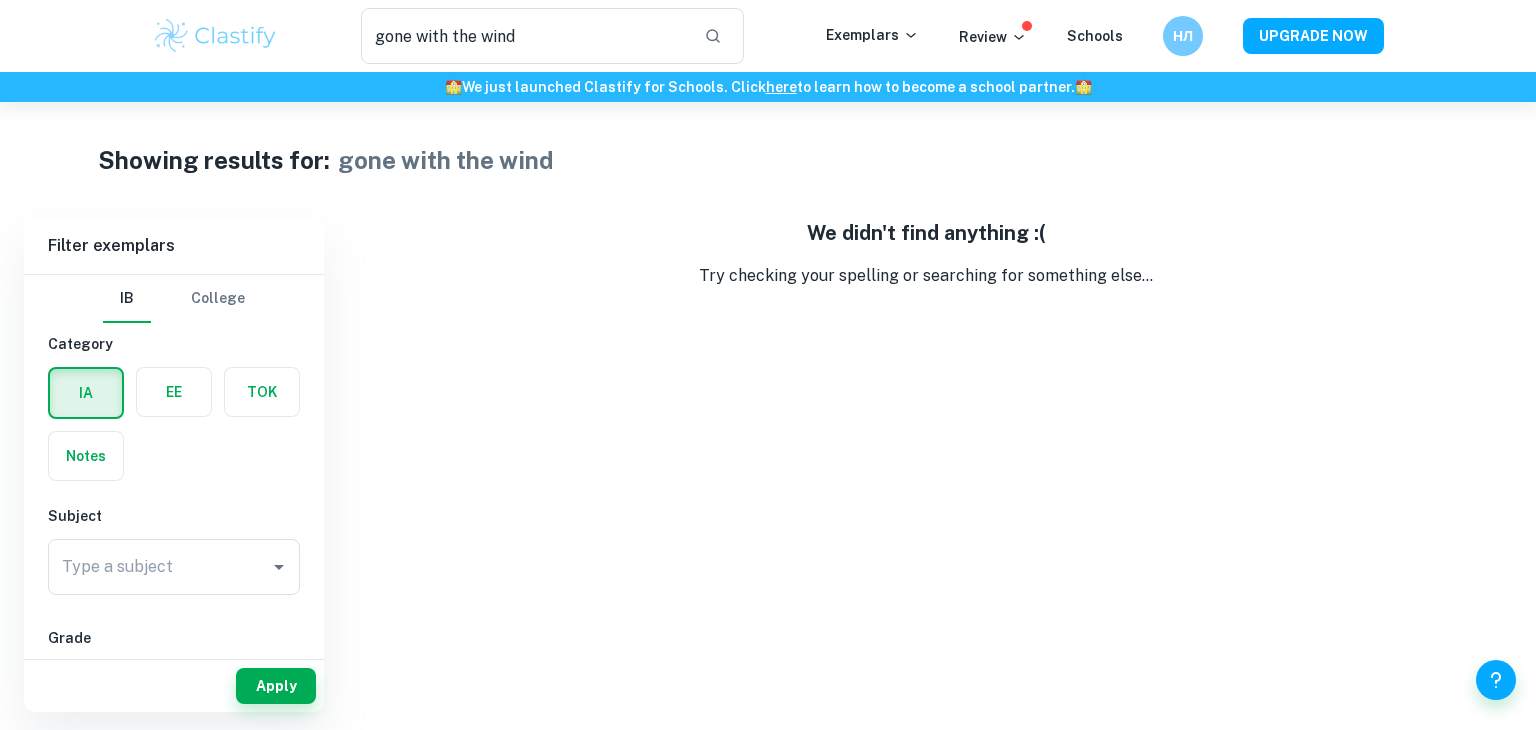 click at bounding box center [86, 393] 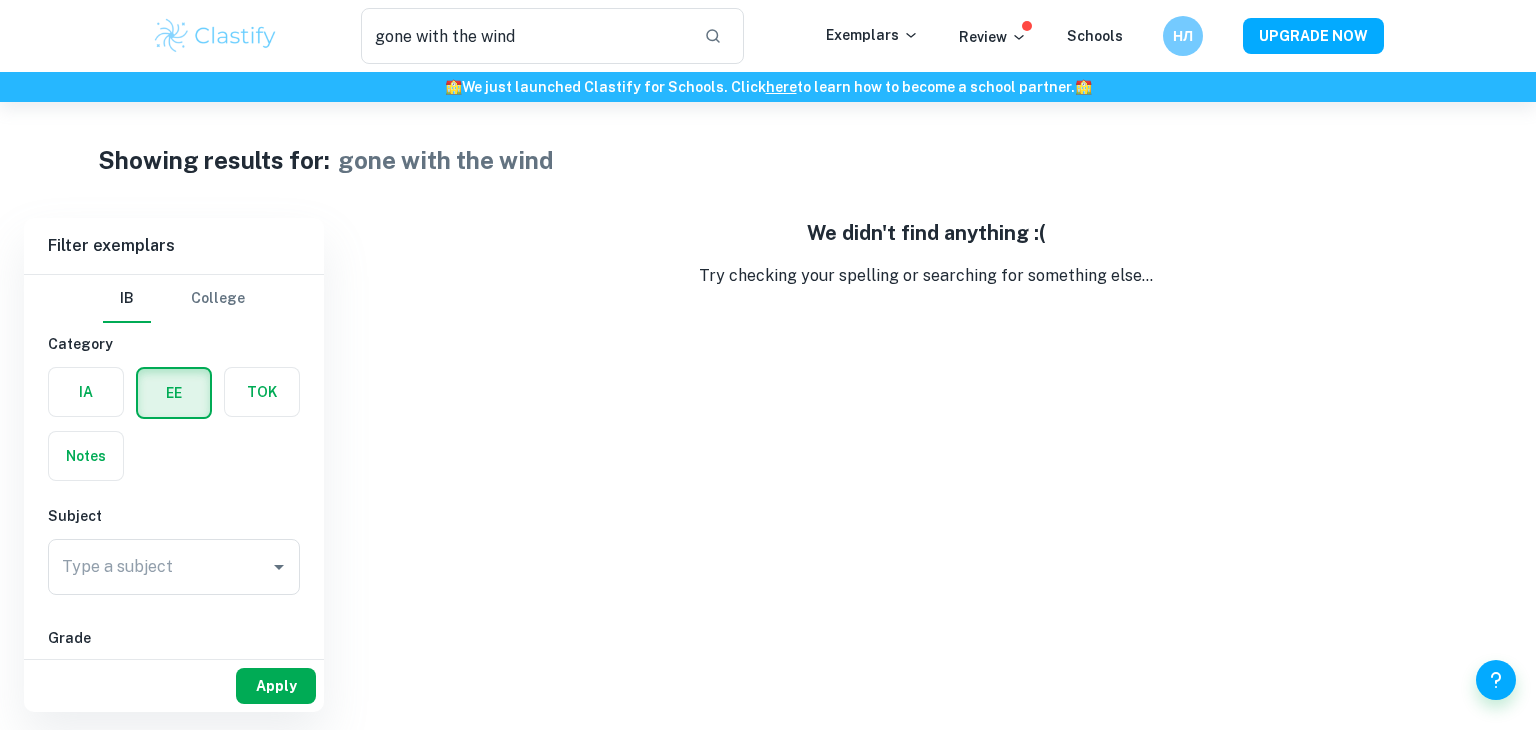 click on "Apply" at bounding box center [276, 686] 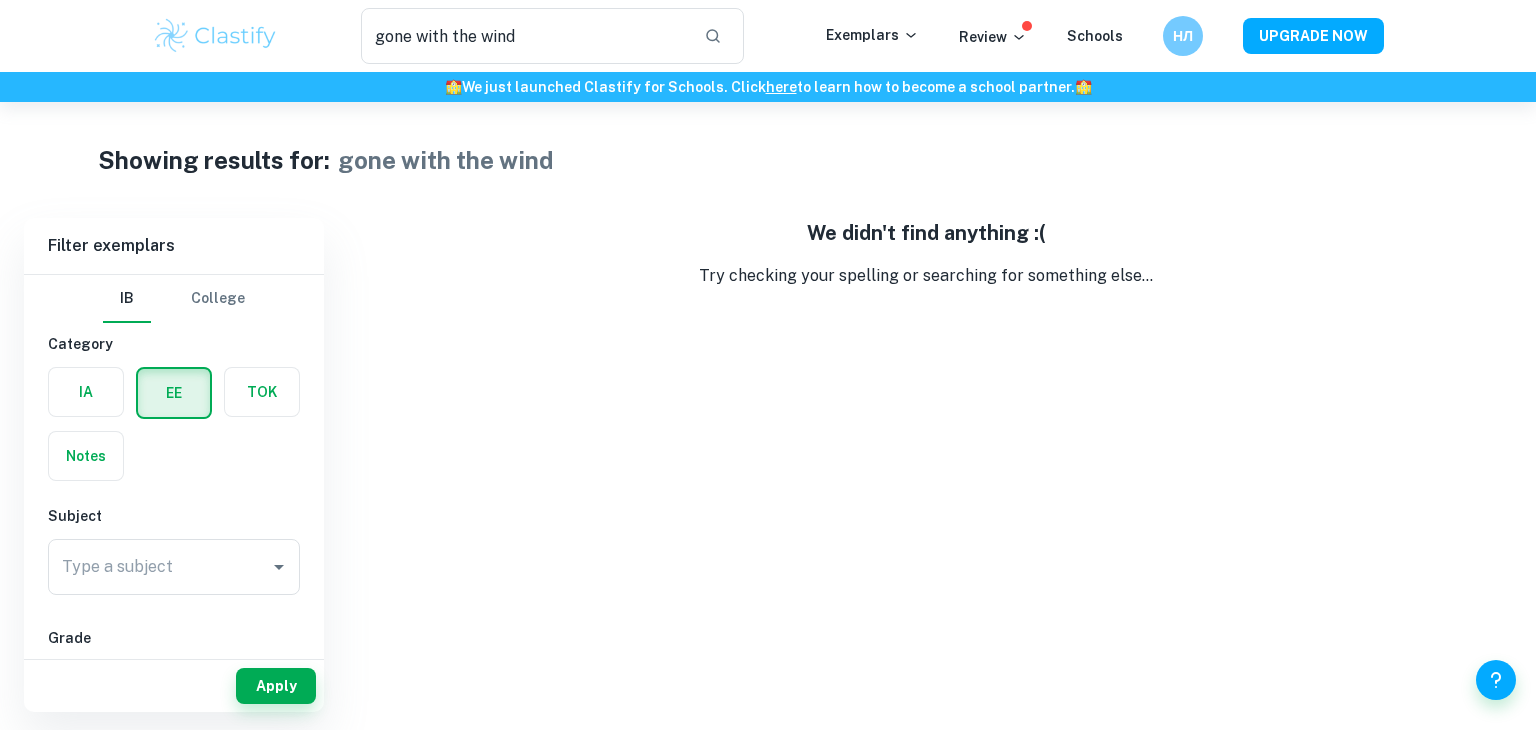 click on "Apply" at bounding box center (276, 686) 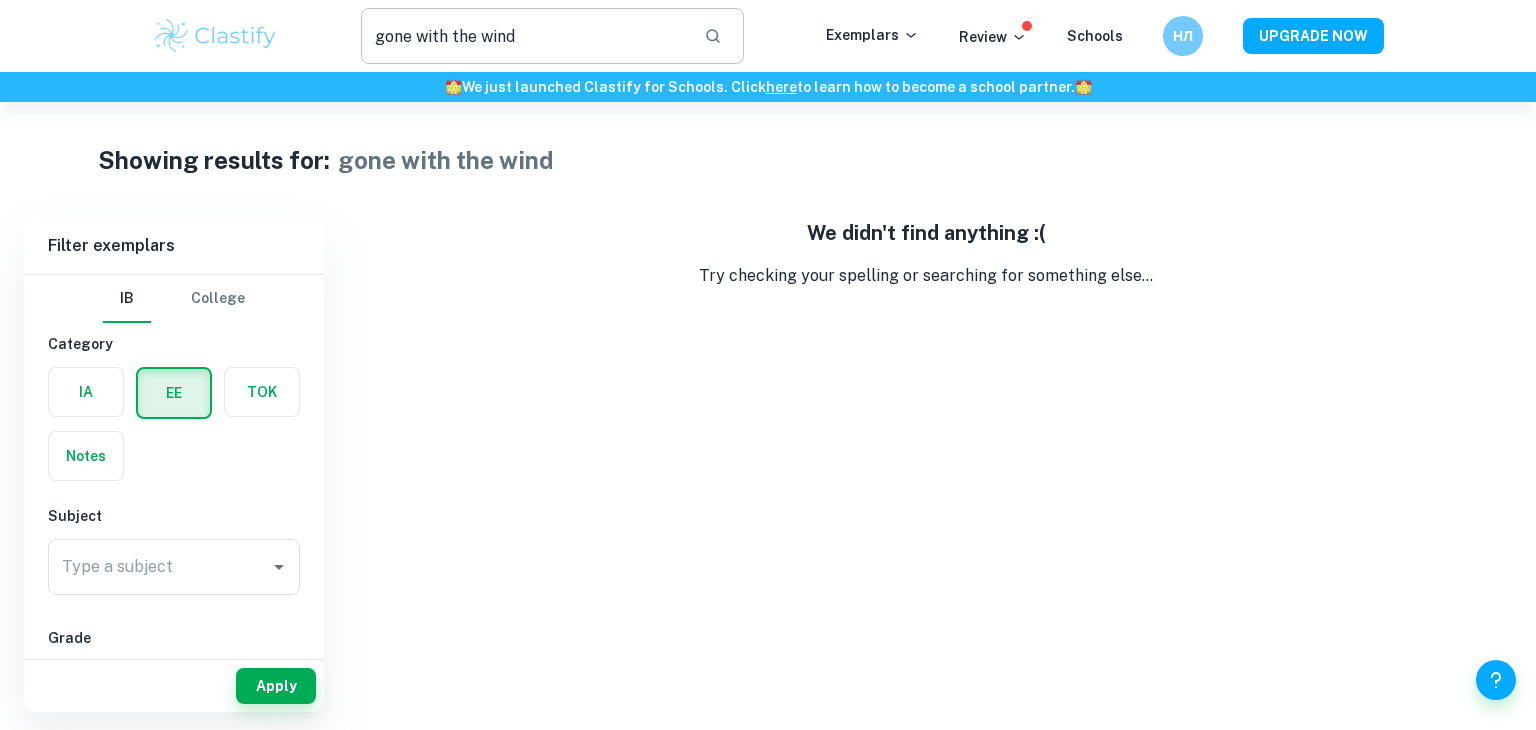 click on "gone with the wind" at bounding box center [524, 36] 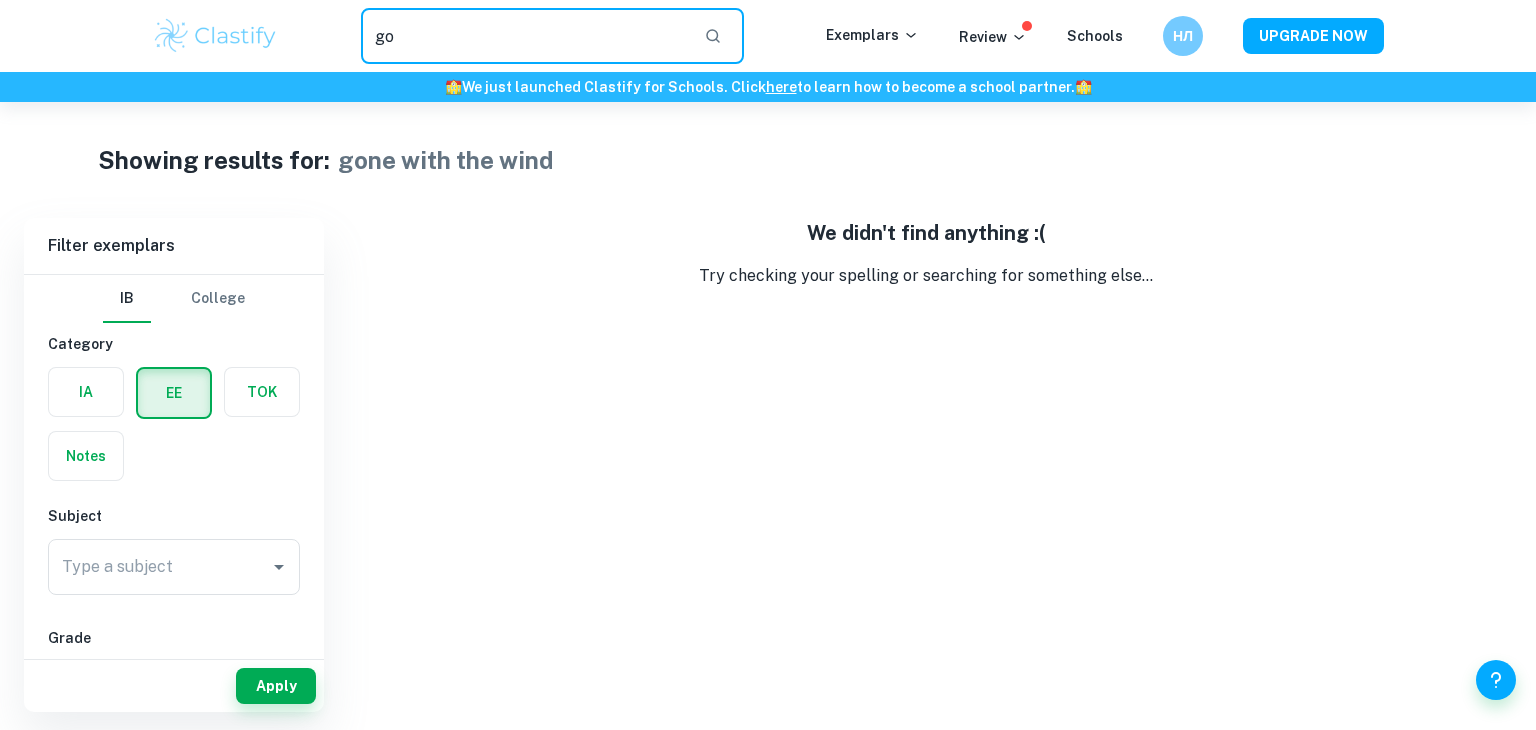 type on "g" 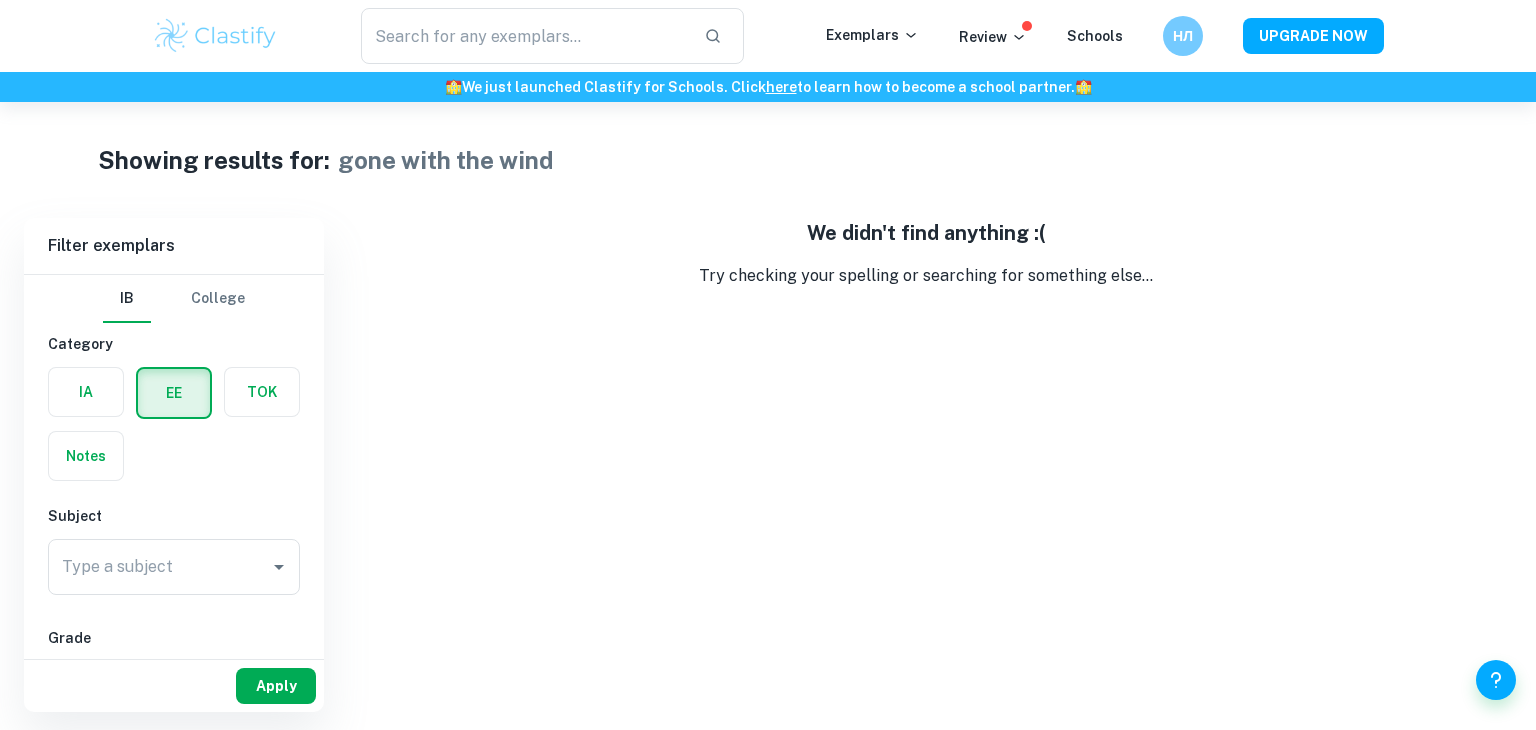 click on "Apply" at bounding box center [276, 686] 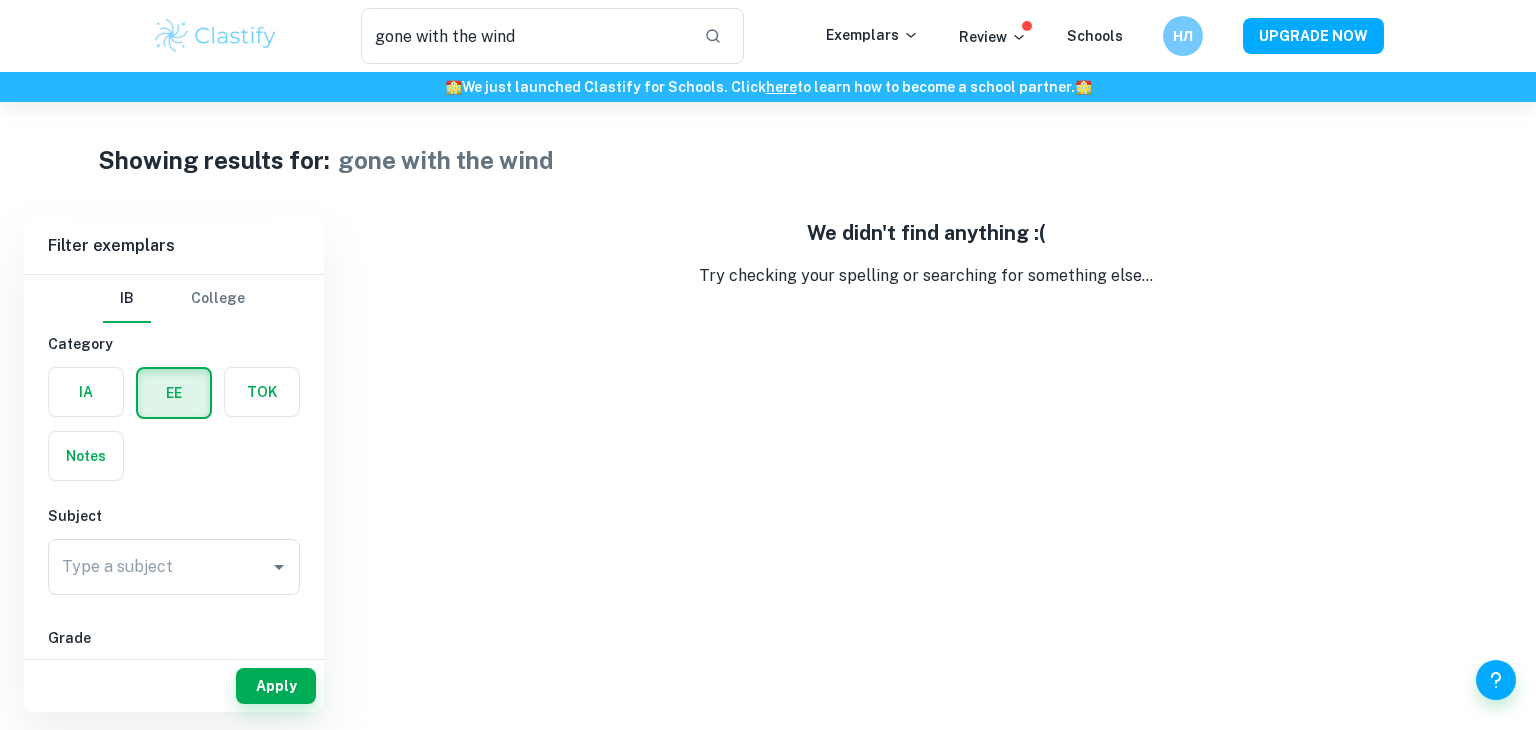 click on "Apply" at bounding box center (276, 686) 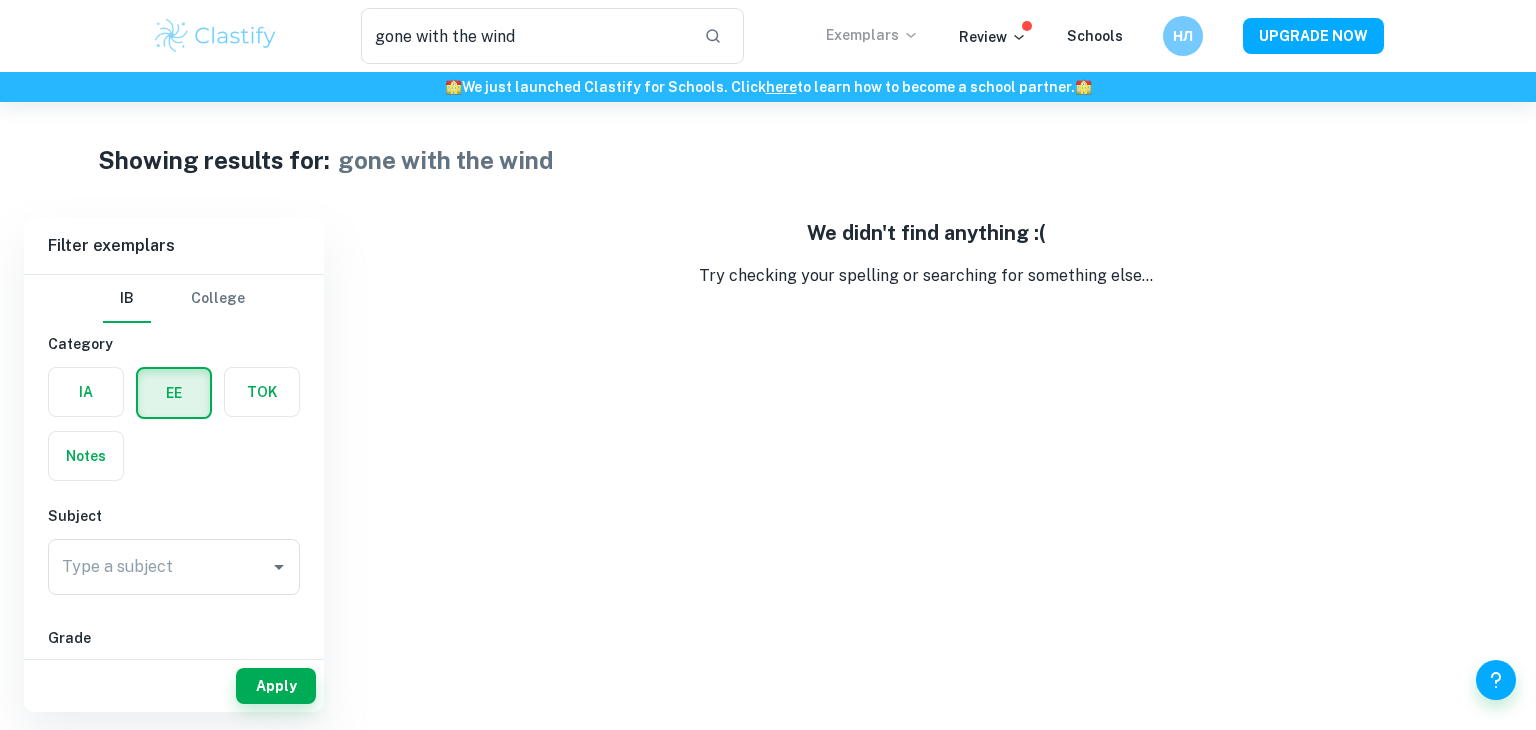 click on "Exemplars" at bounding box center (872, 35) 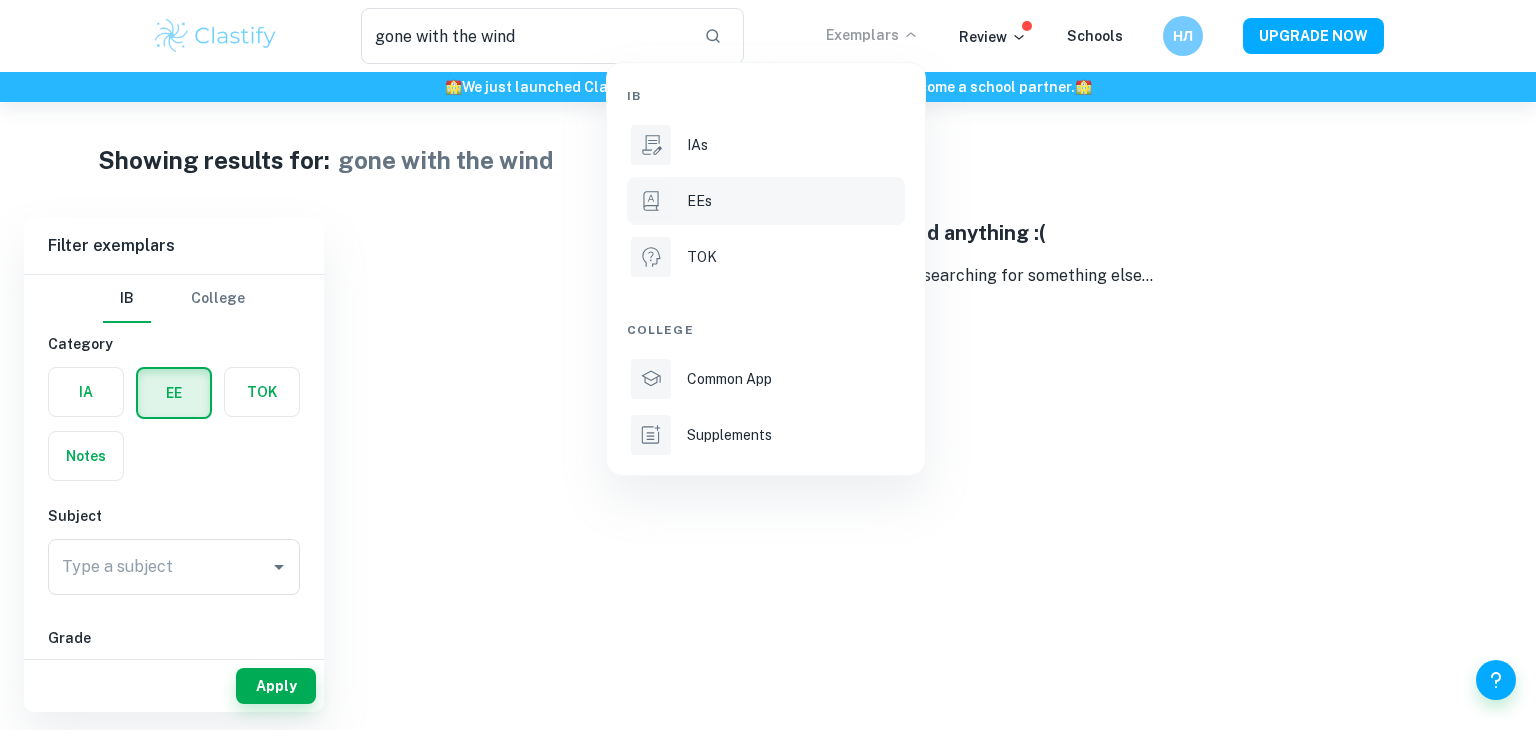 click on "EEs" at bounding box center [699, 201] 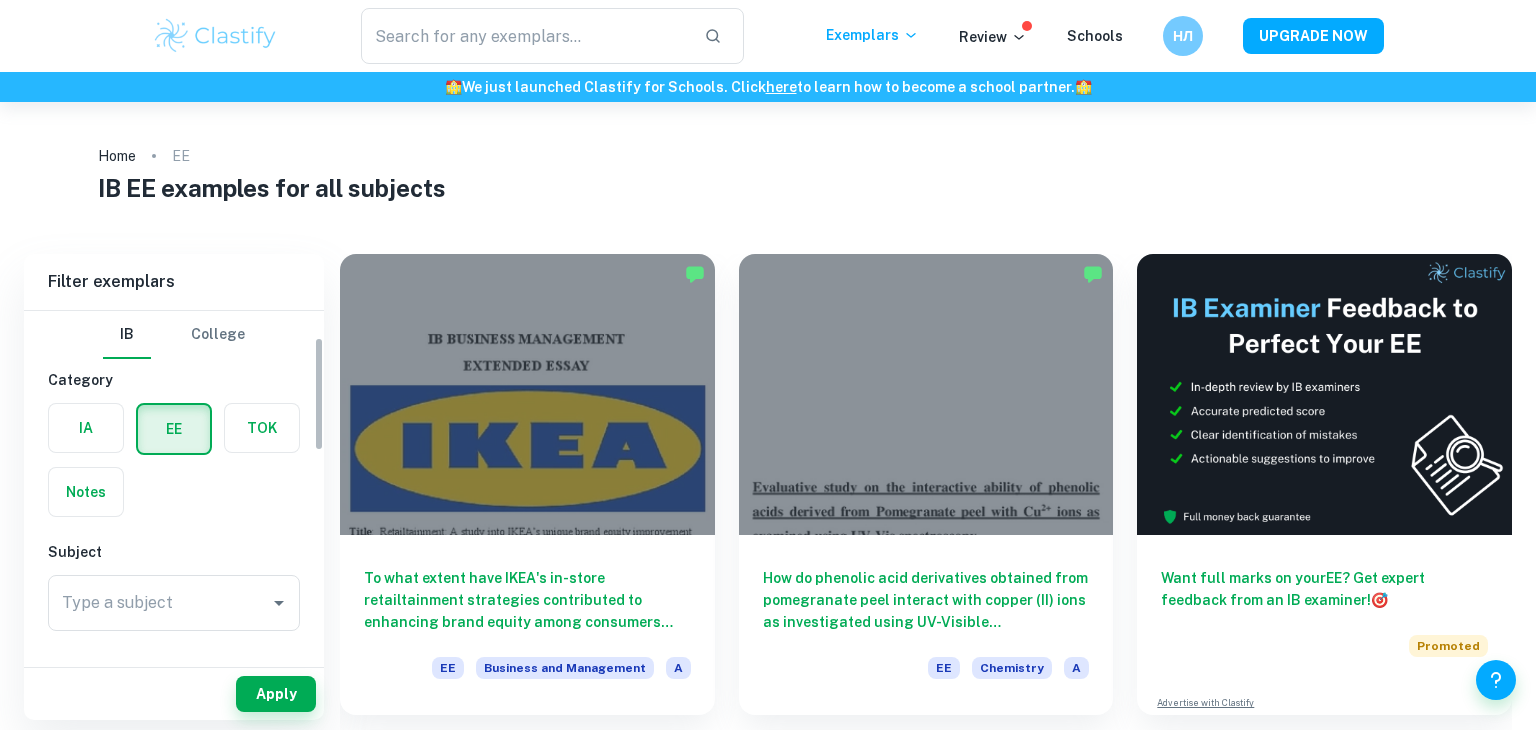 scroll, scrollTop: 91, scrollLeft: 0, axis: vertical 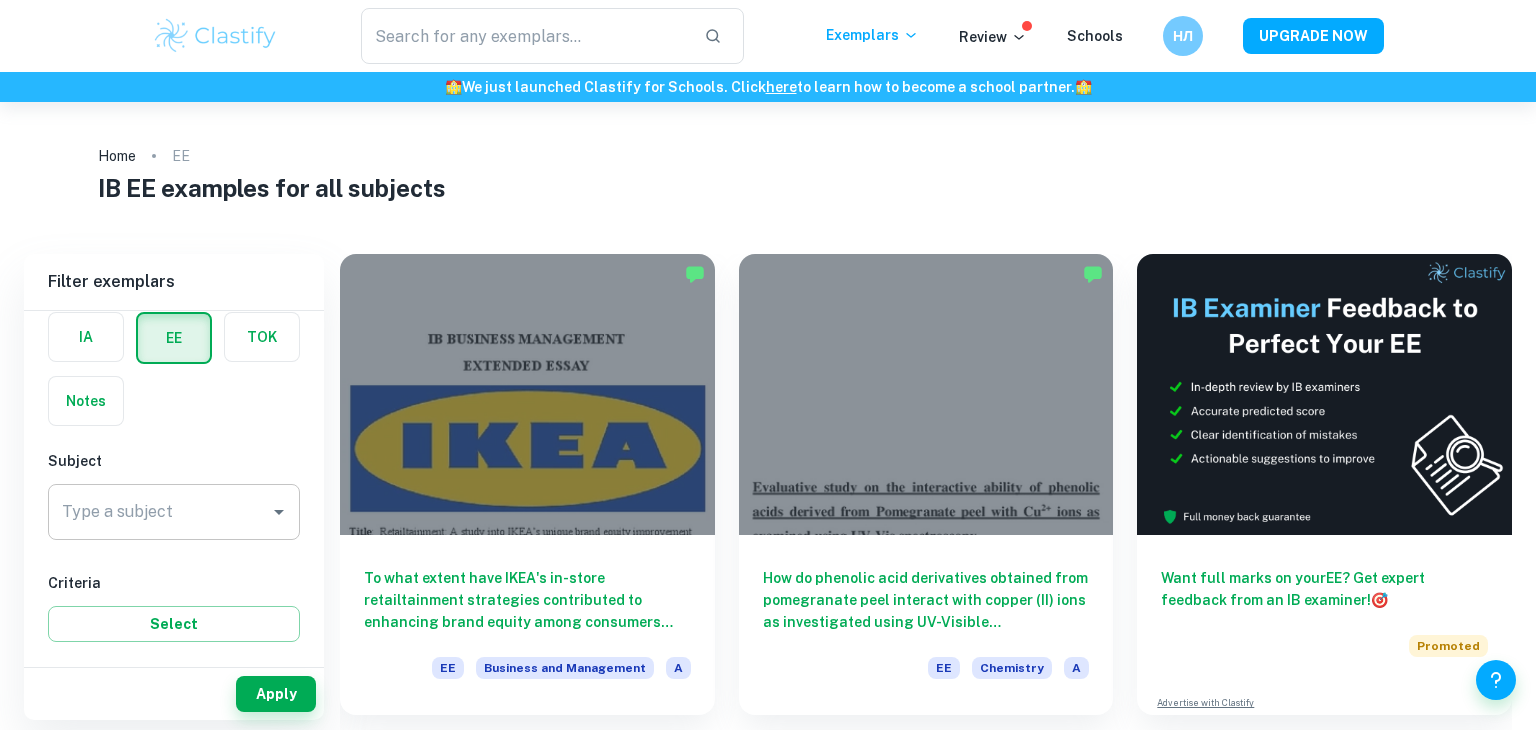 click on "Type a subject Type a subject" at bounding box center (174, 512) 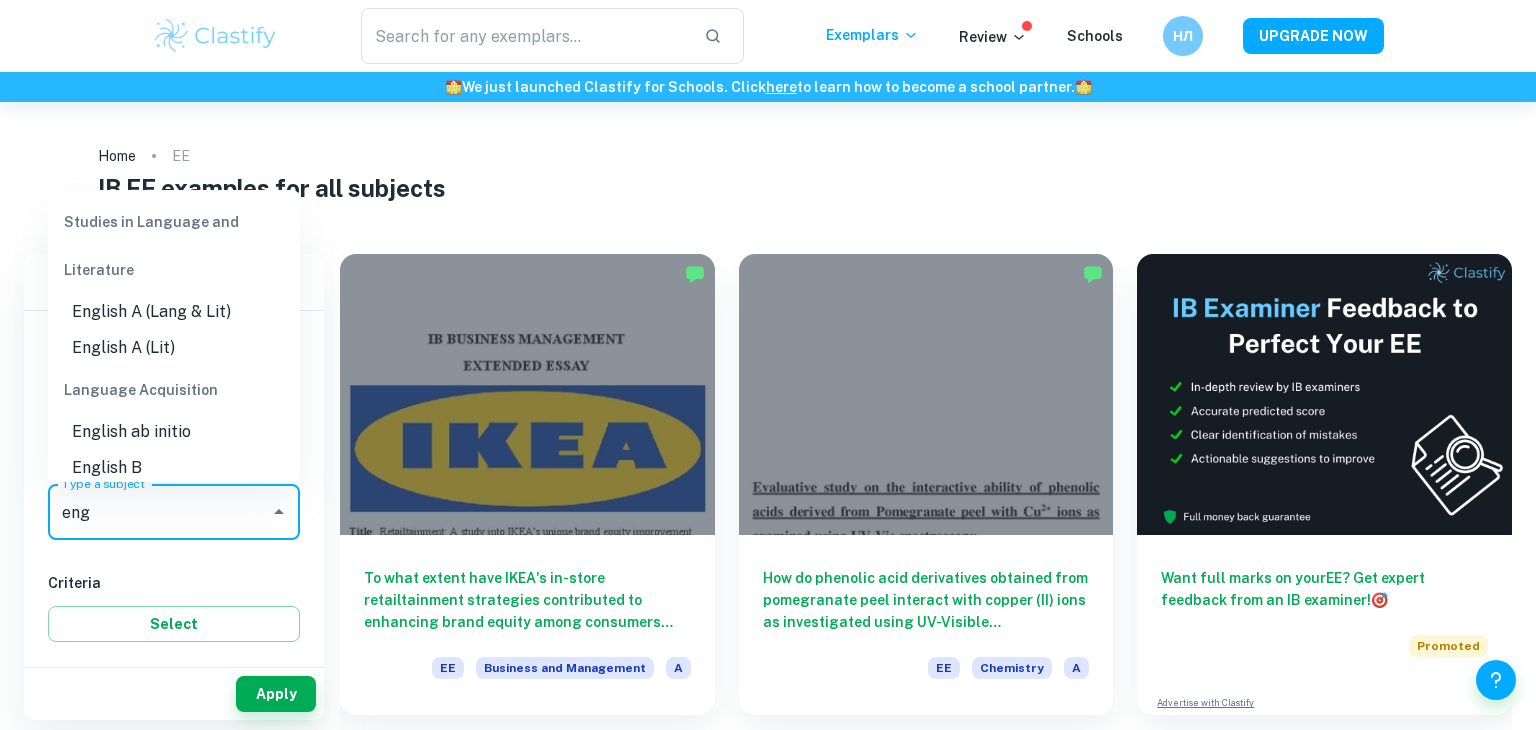 click on "English B" at bounding box center [174, 468] 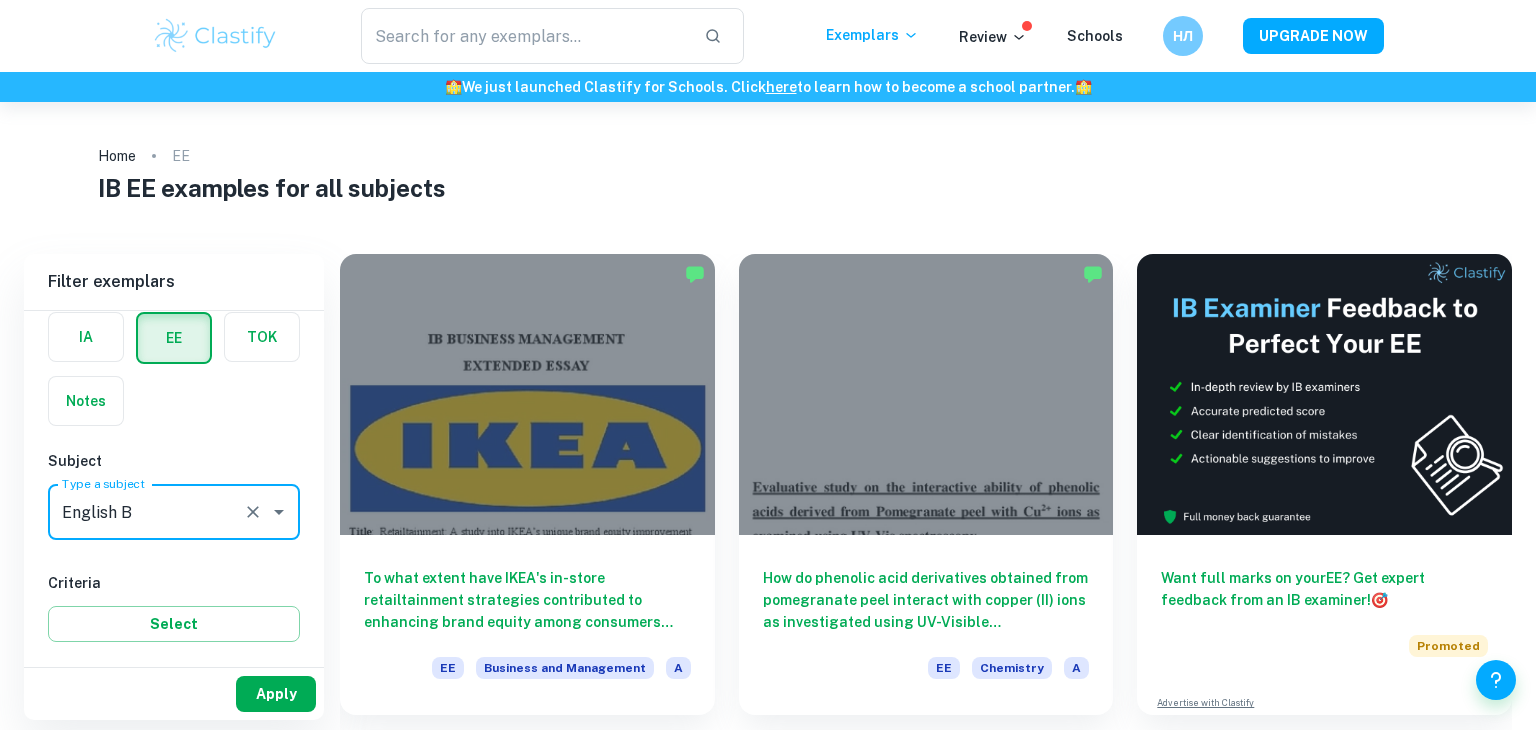 click on "Apply" at bounding box center [276, 694] 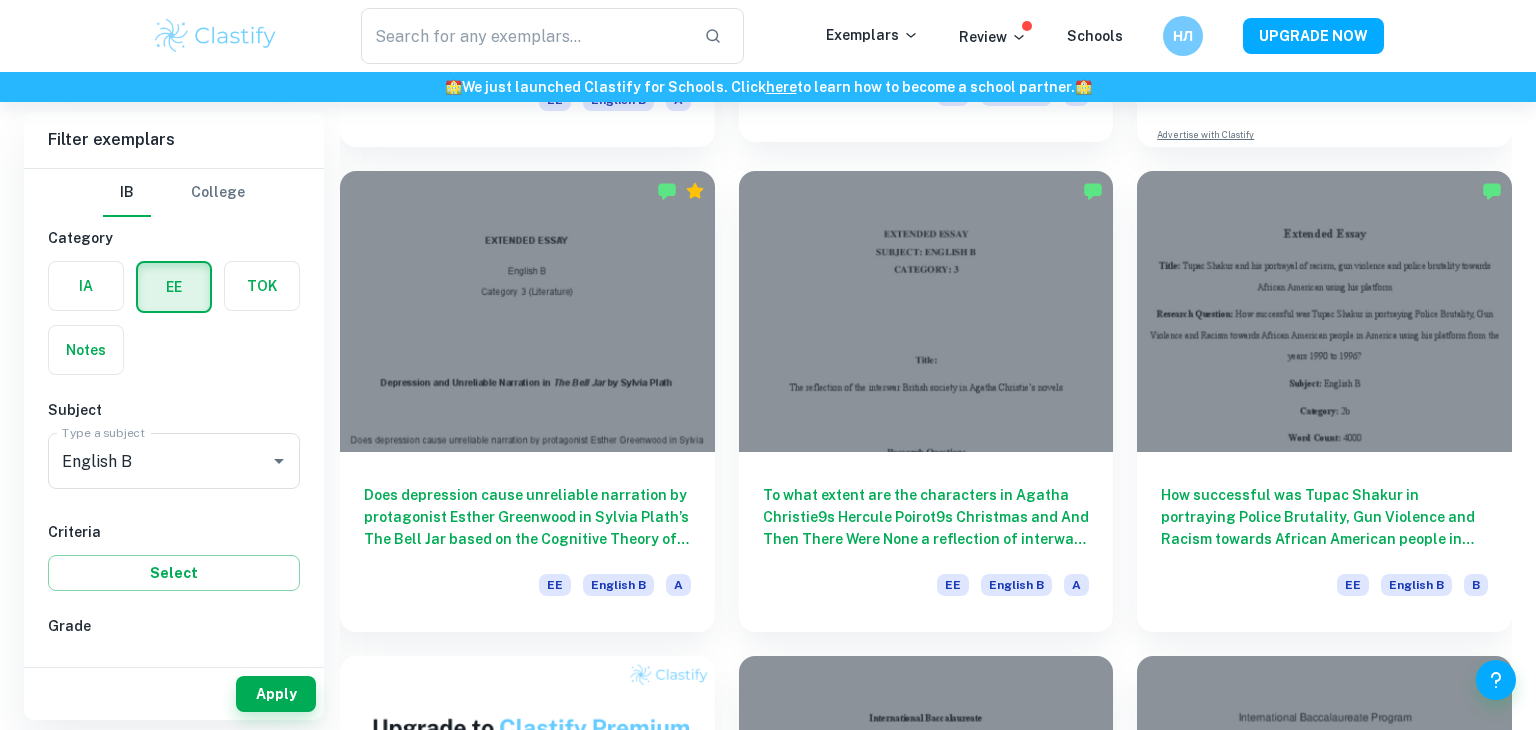 scroll, scrollTop: 572, scrollLeft: 0, axis: vertical 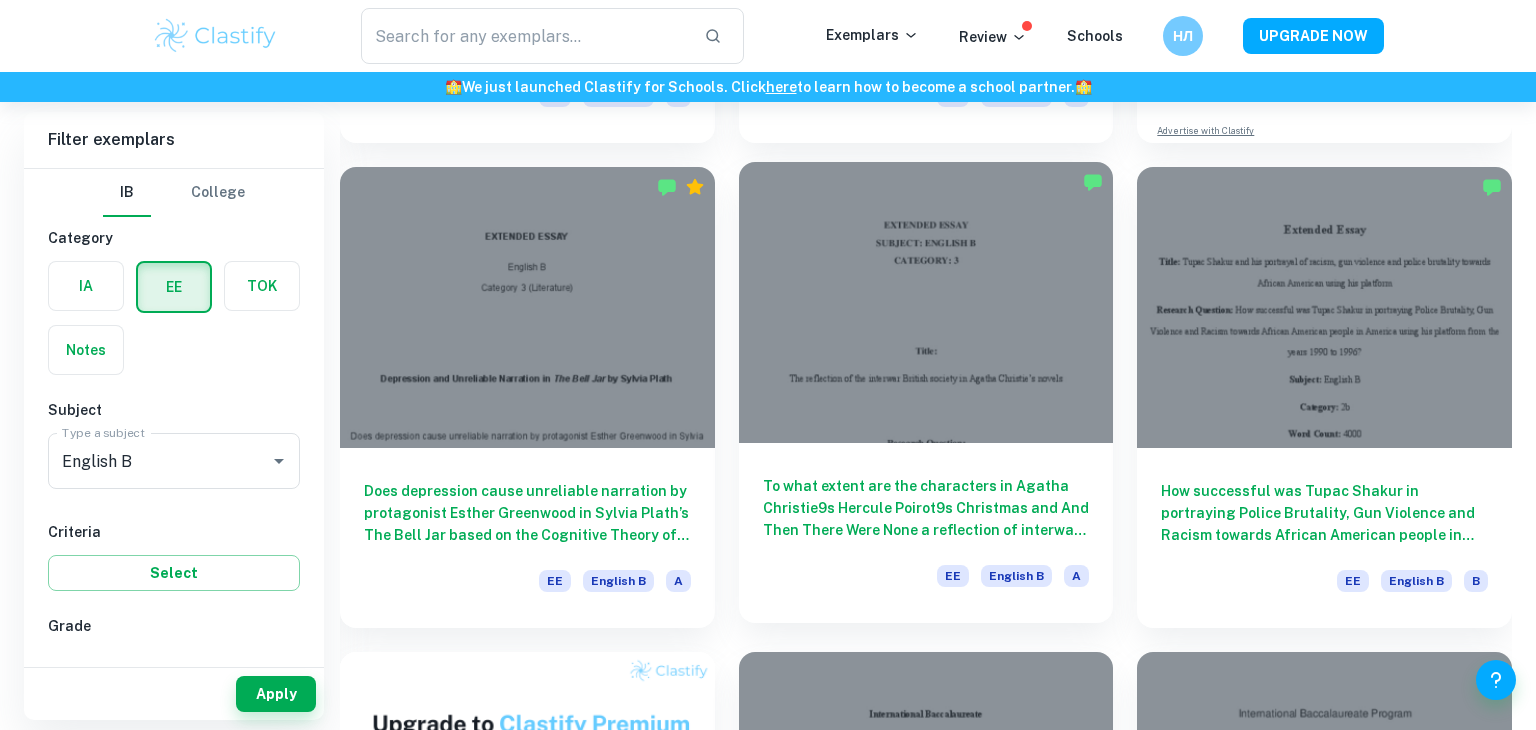 click on "To what extent are the characters in Agatha Christie9s Hercule Poirot9s Christmas and And
Then There Were None a reflection of interwar British society?" at bounding box center [926, 508] 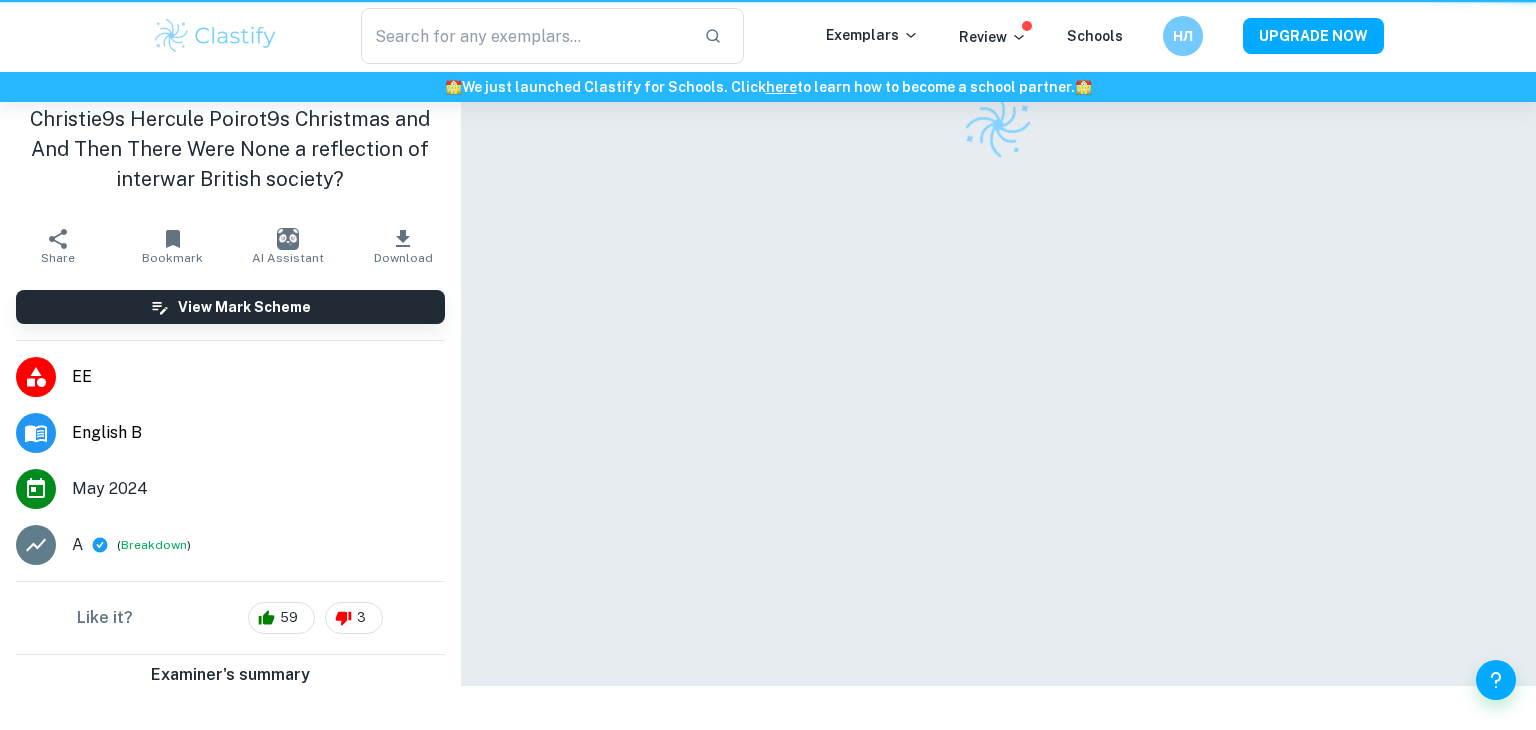 scroll, scrollTop: 0, scrollLeft: 0, axis: both 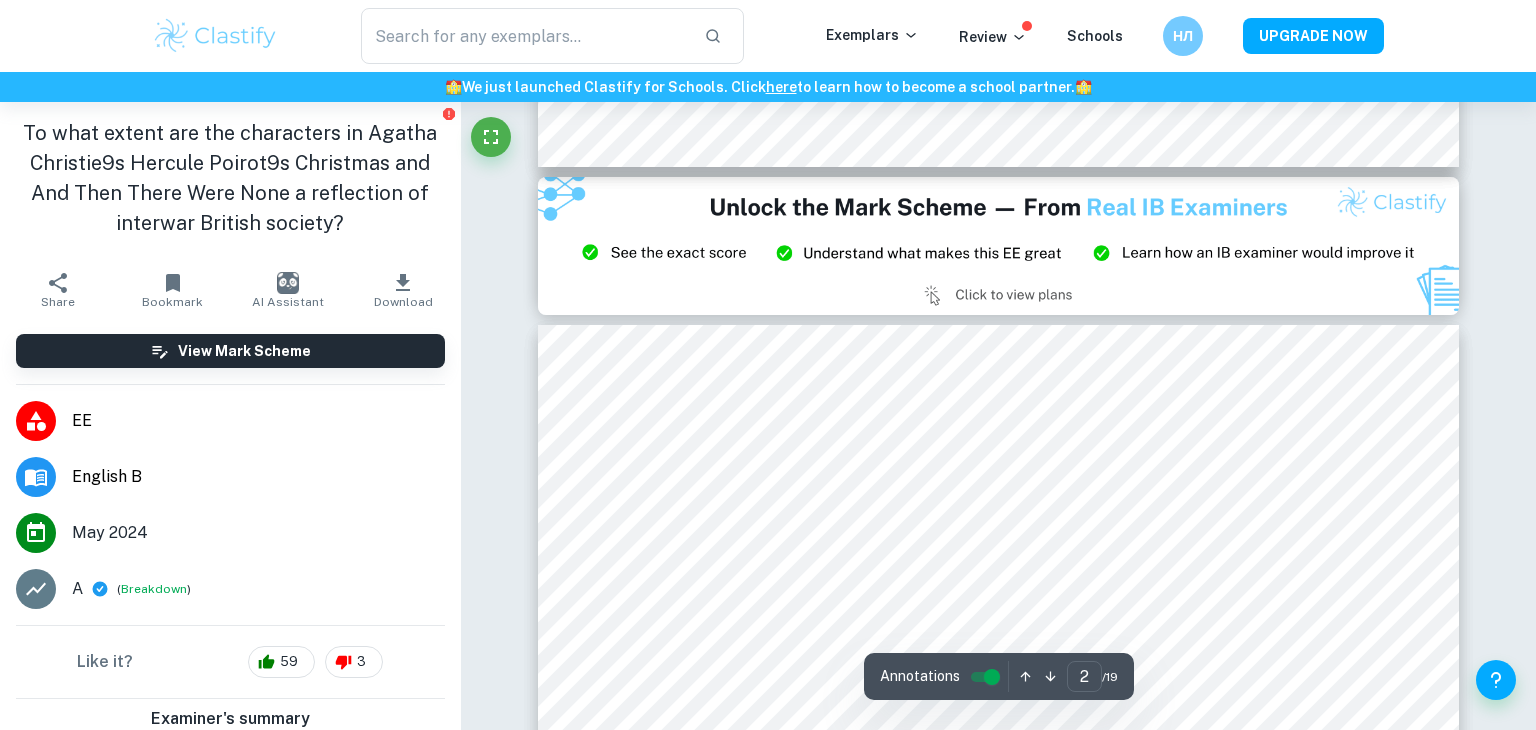type on "3" 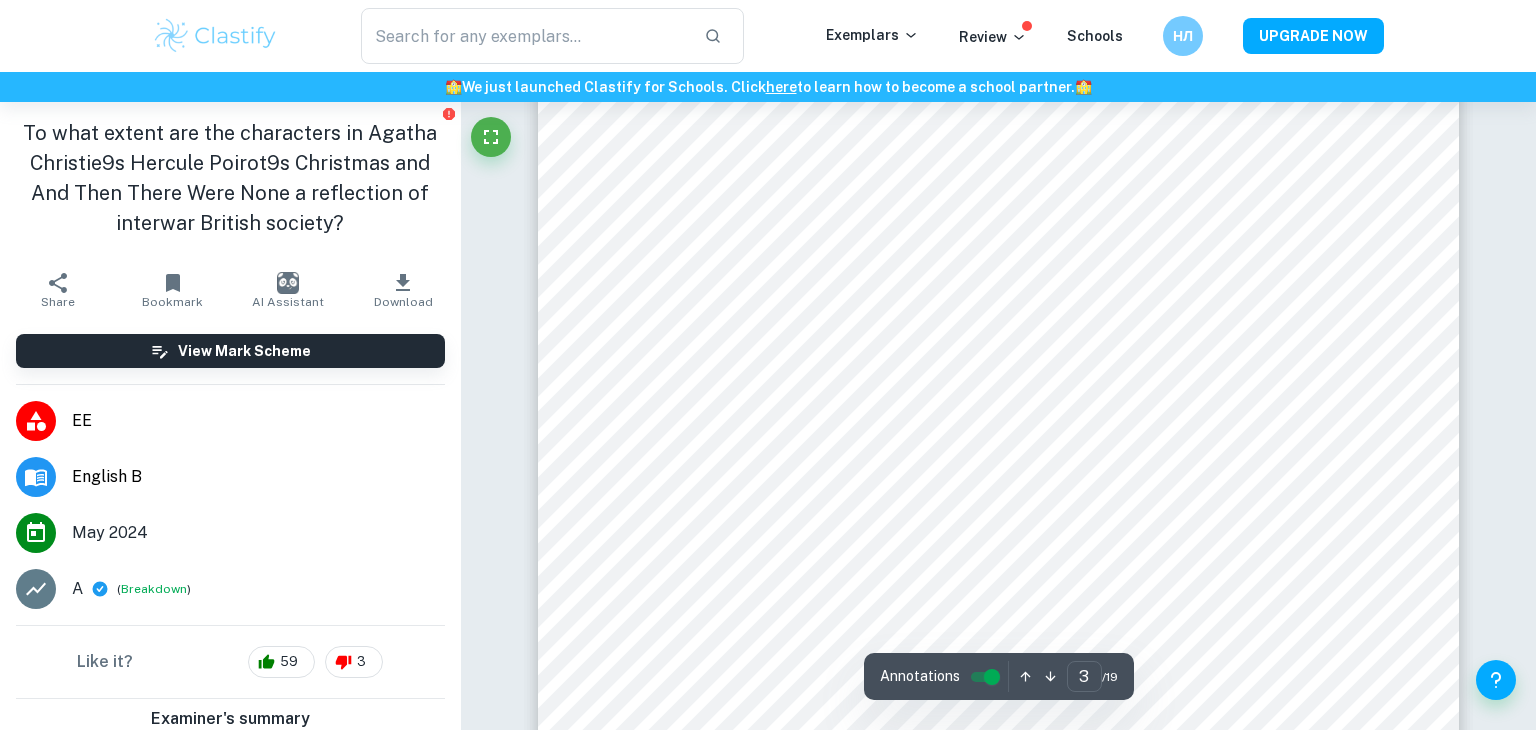 scroll, scrollTop: 3096, scrollLeft: 0, axis: vertical 